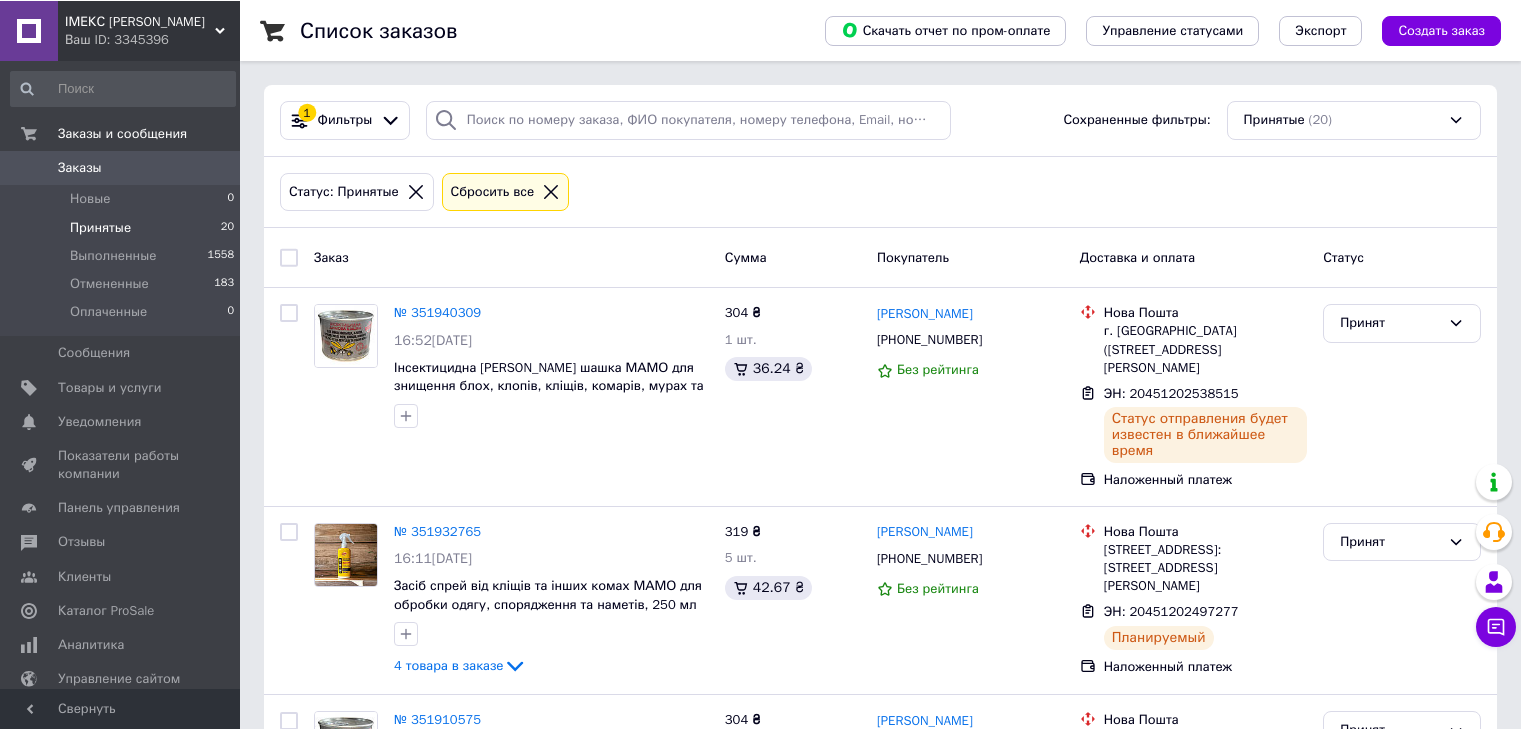 scroll, scrollTop: 0, scrollLeft: 0, axis: both 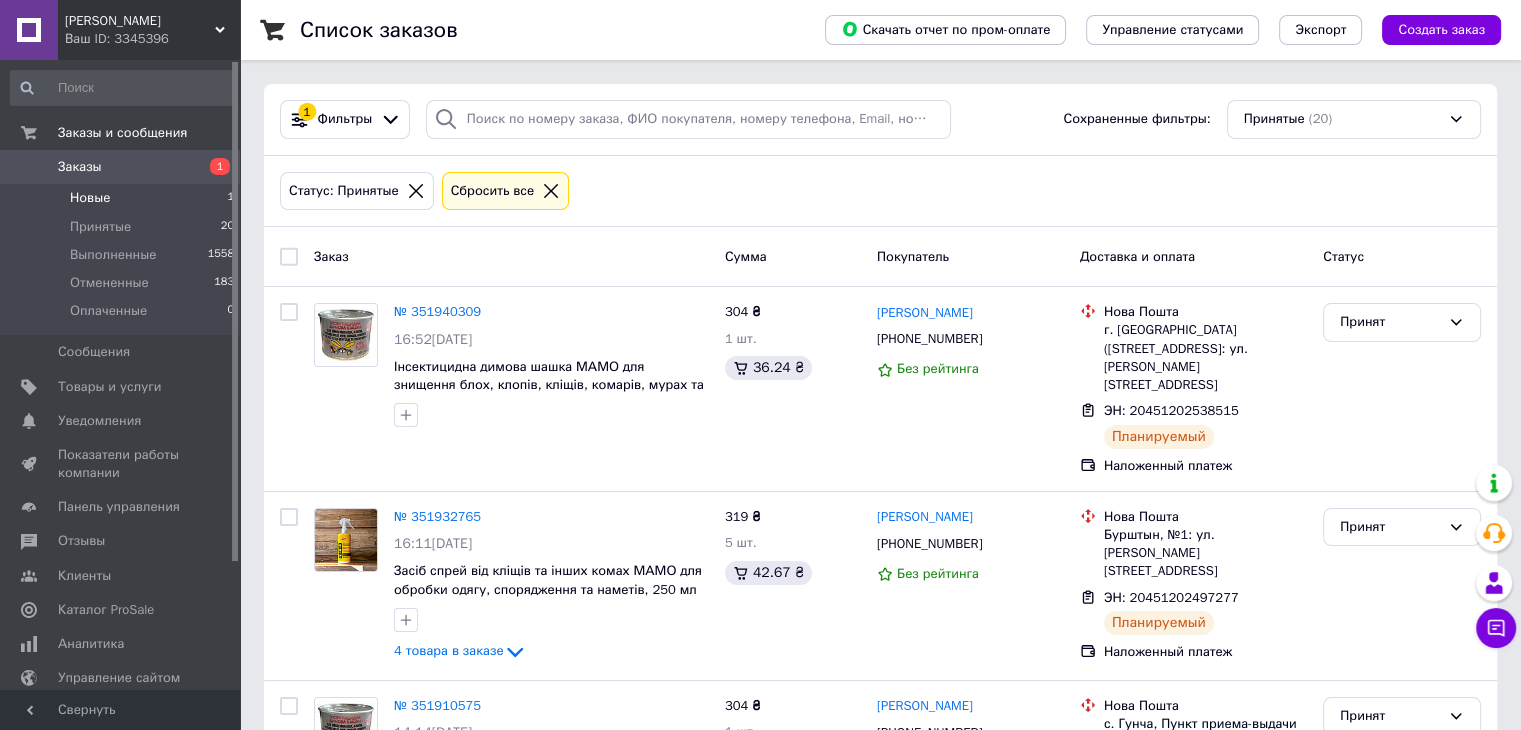 click on "Новые" at bounding box center [90, 198] 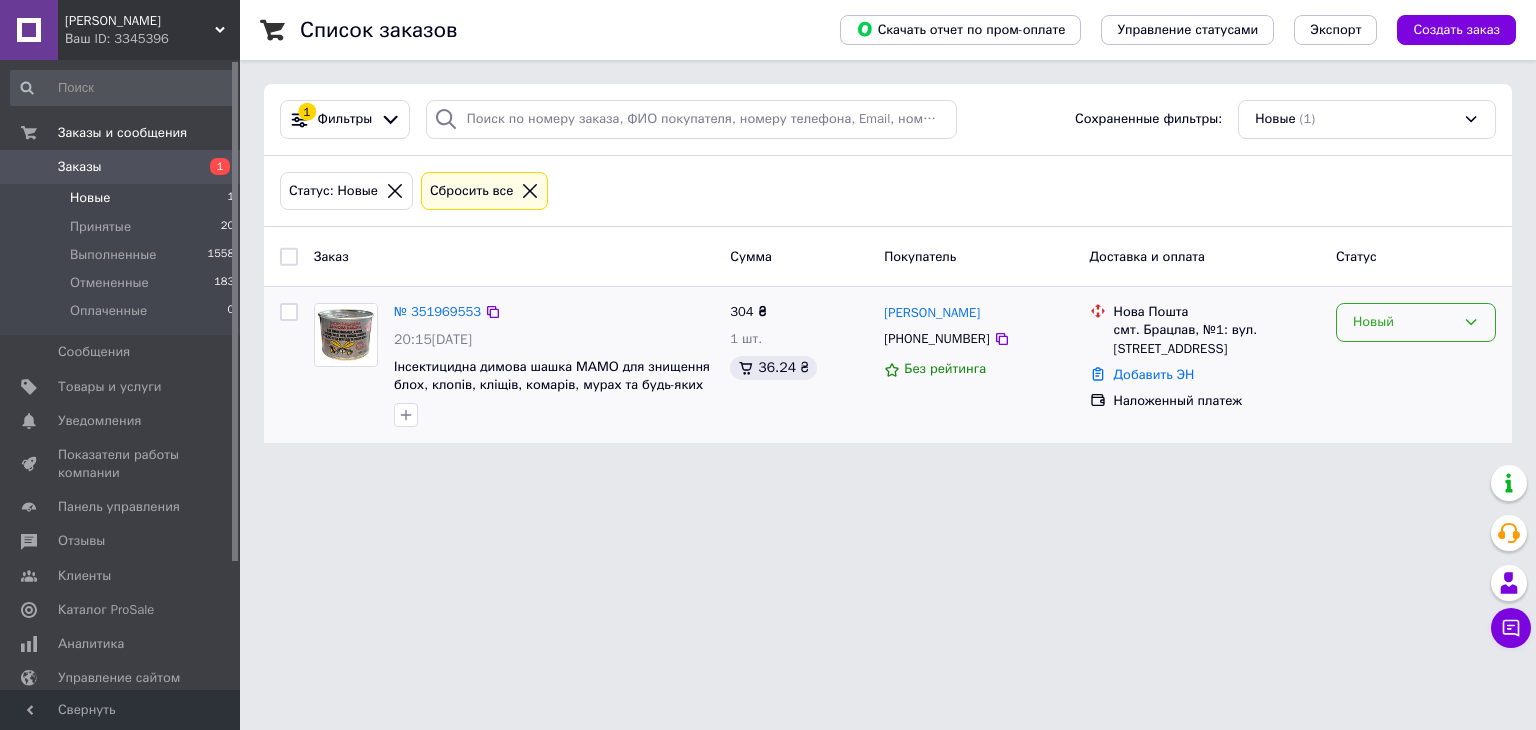 click on "Новый" at bounding box center [1404, 322] 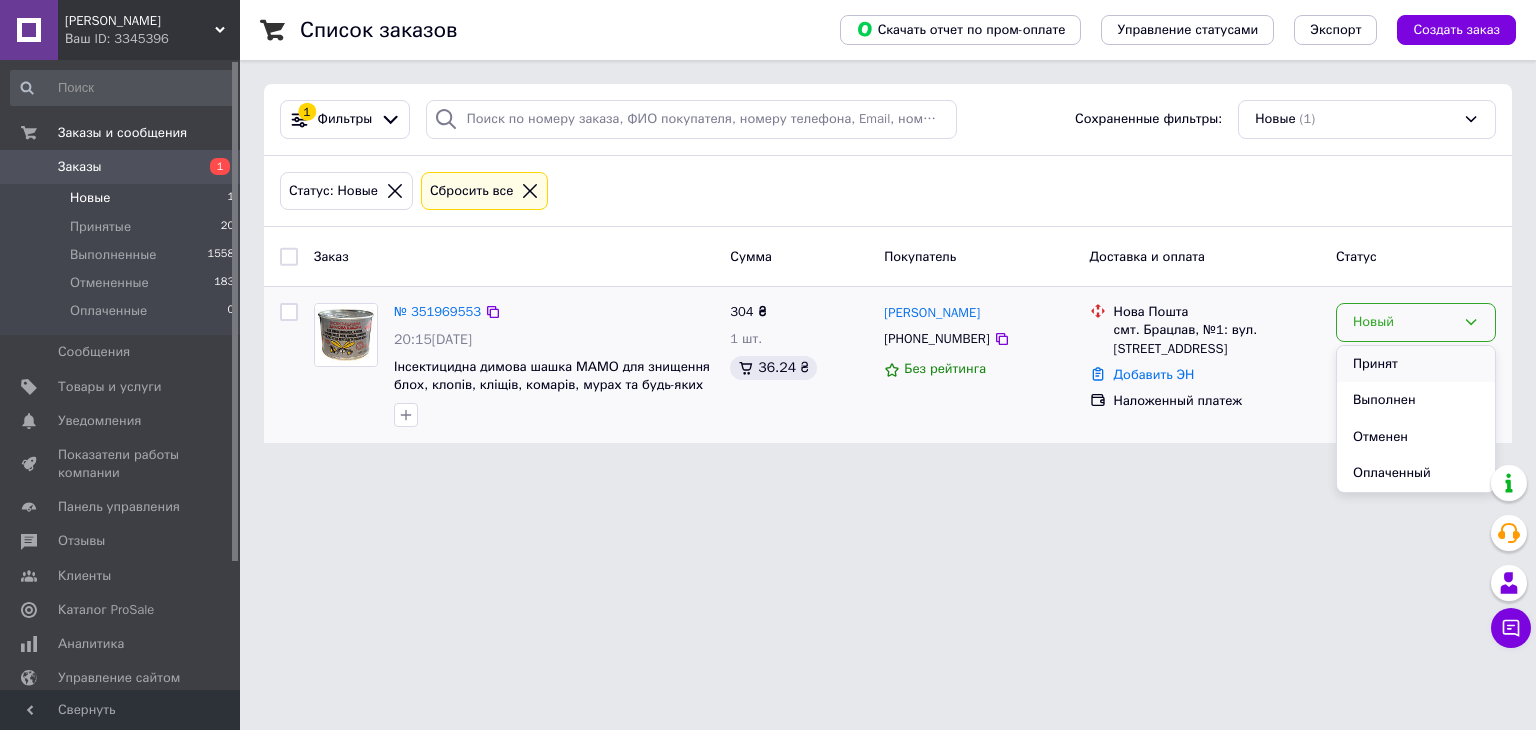 click on "Принят" at bounding box center (1416, 364) 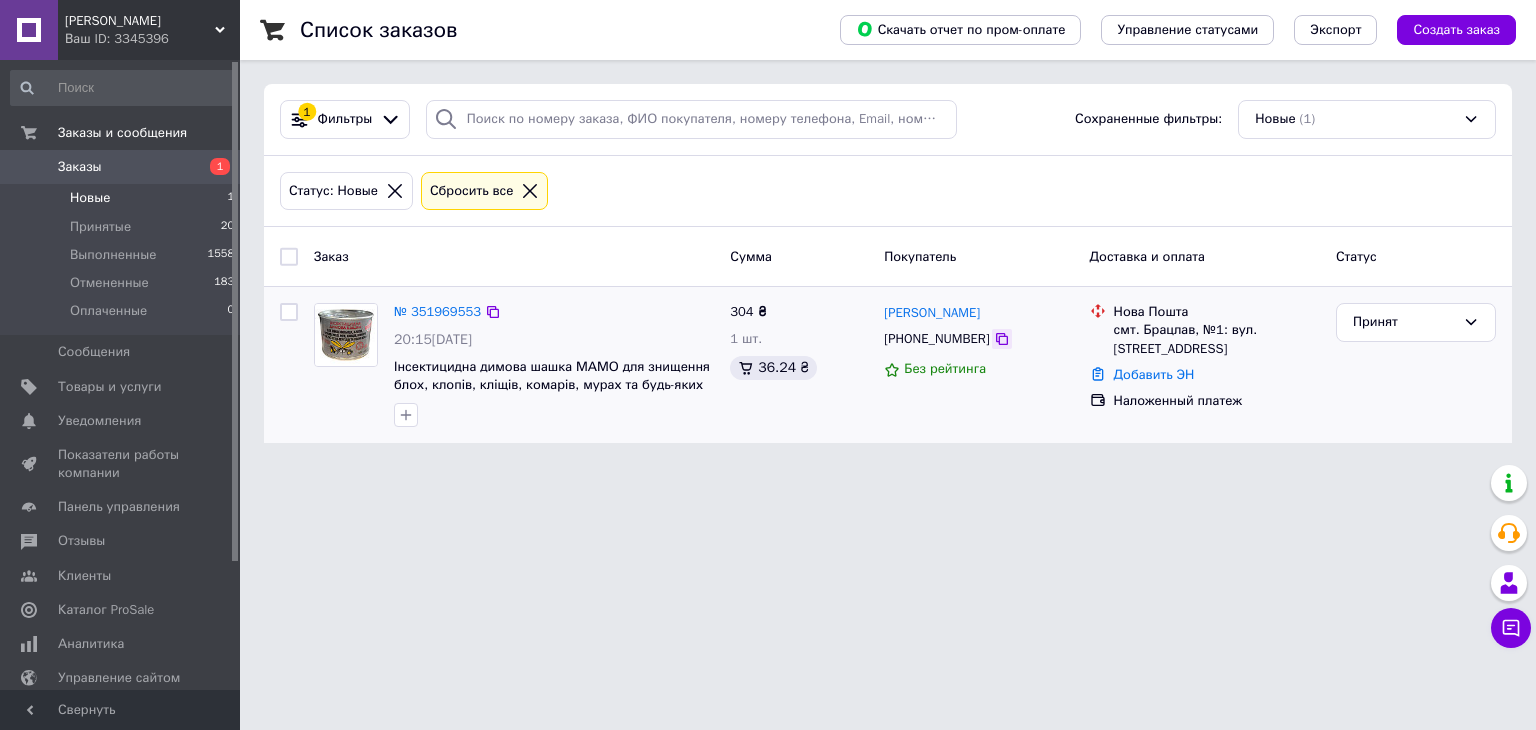 click 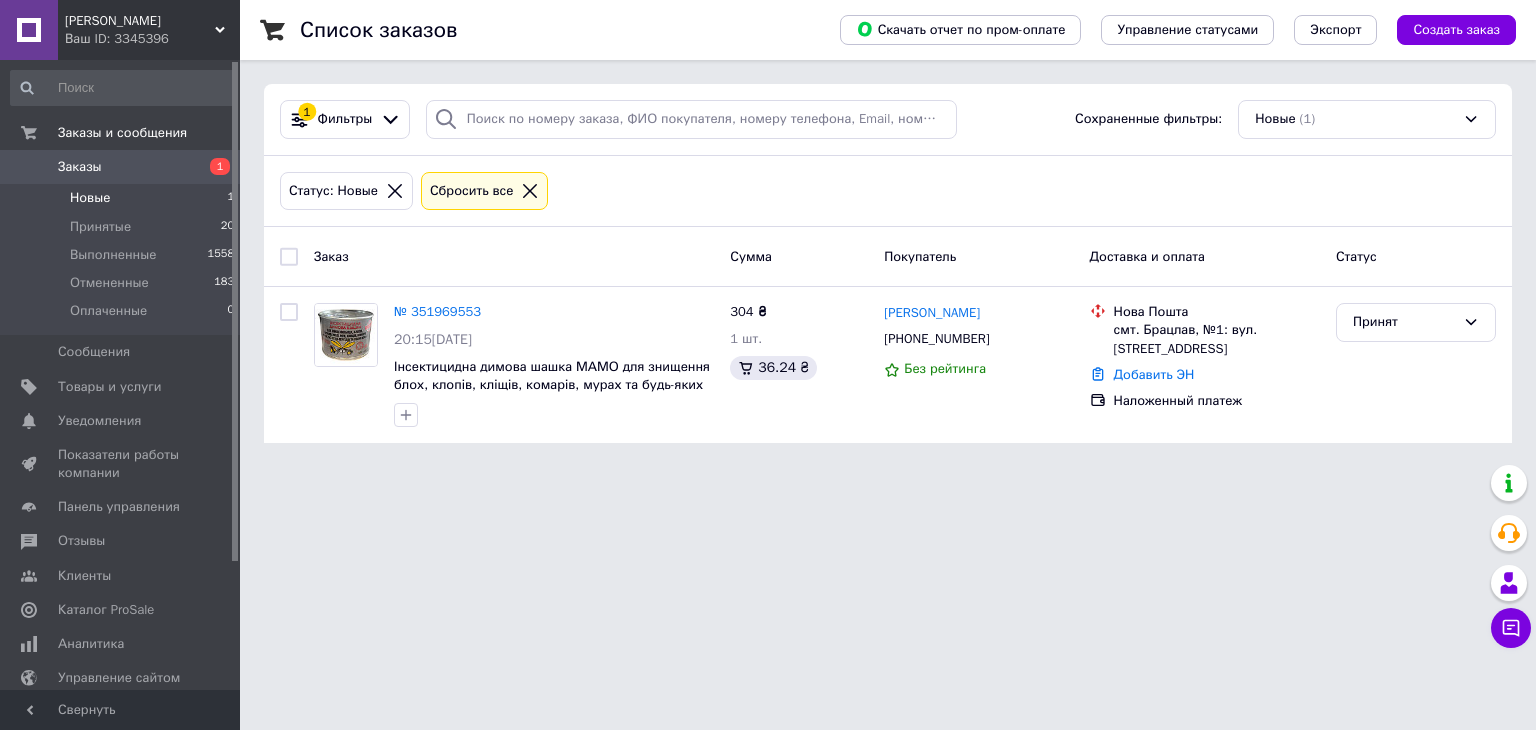 click on "Новые 1" at bounding box center [123, 198] 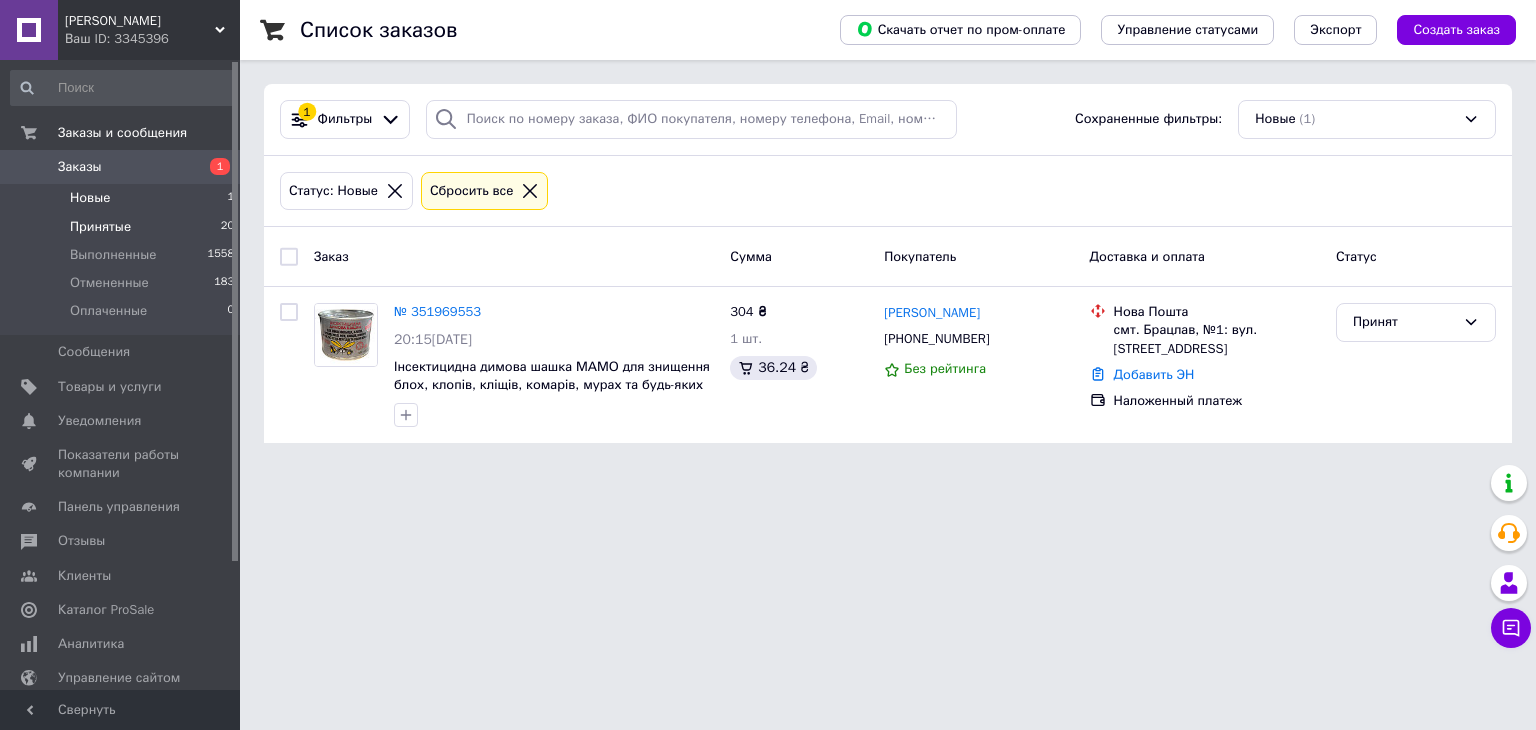 click on "Принятые" at bounding box center [100, 227] 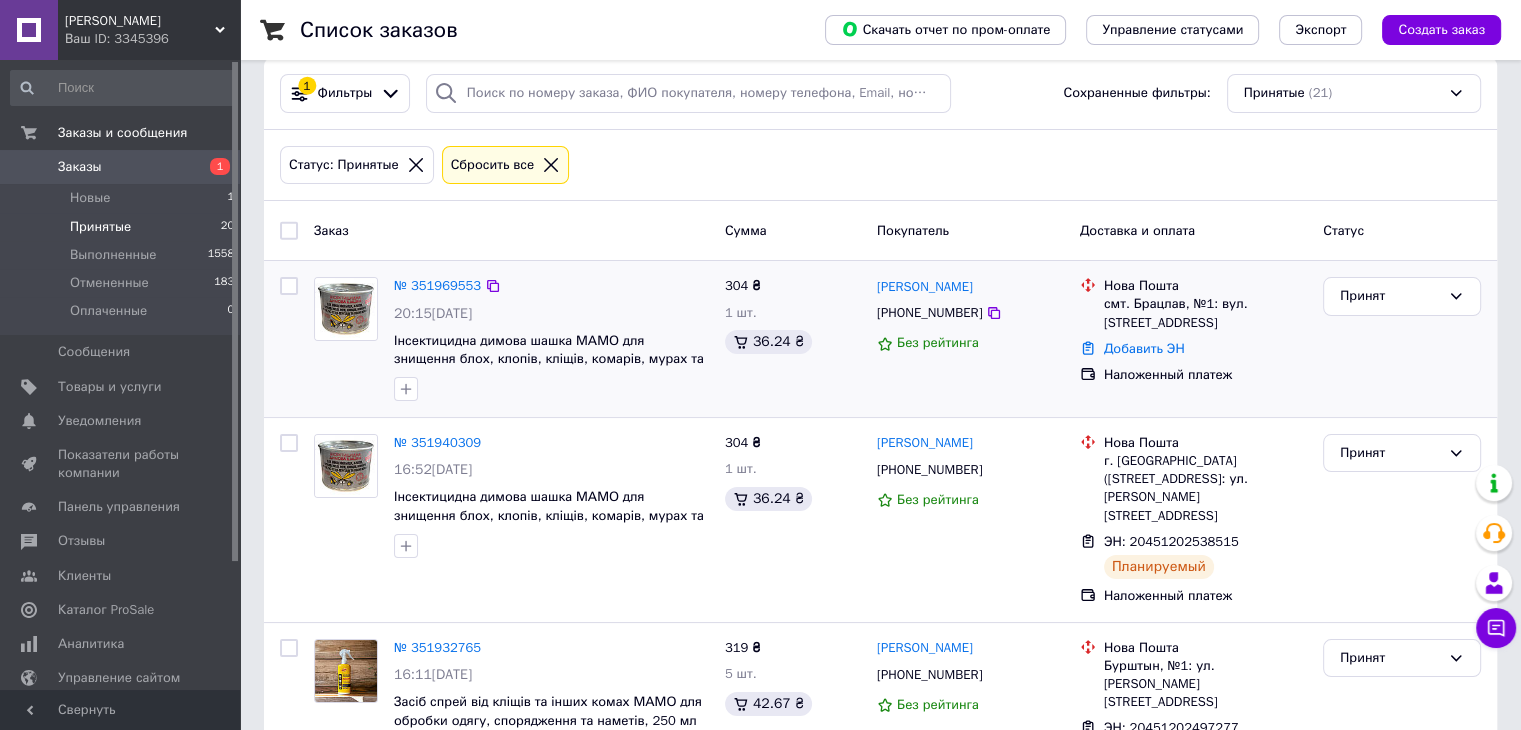 scroll, scrollTop: 0, scrollLeft: 0, axis: both 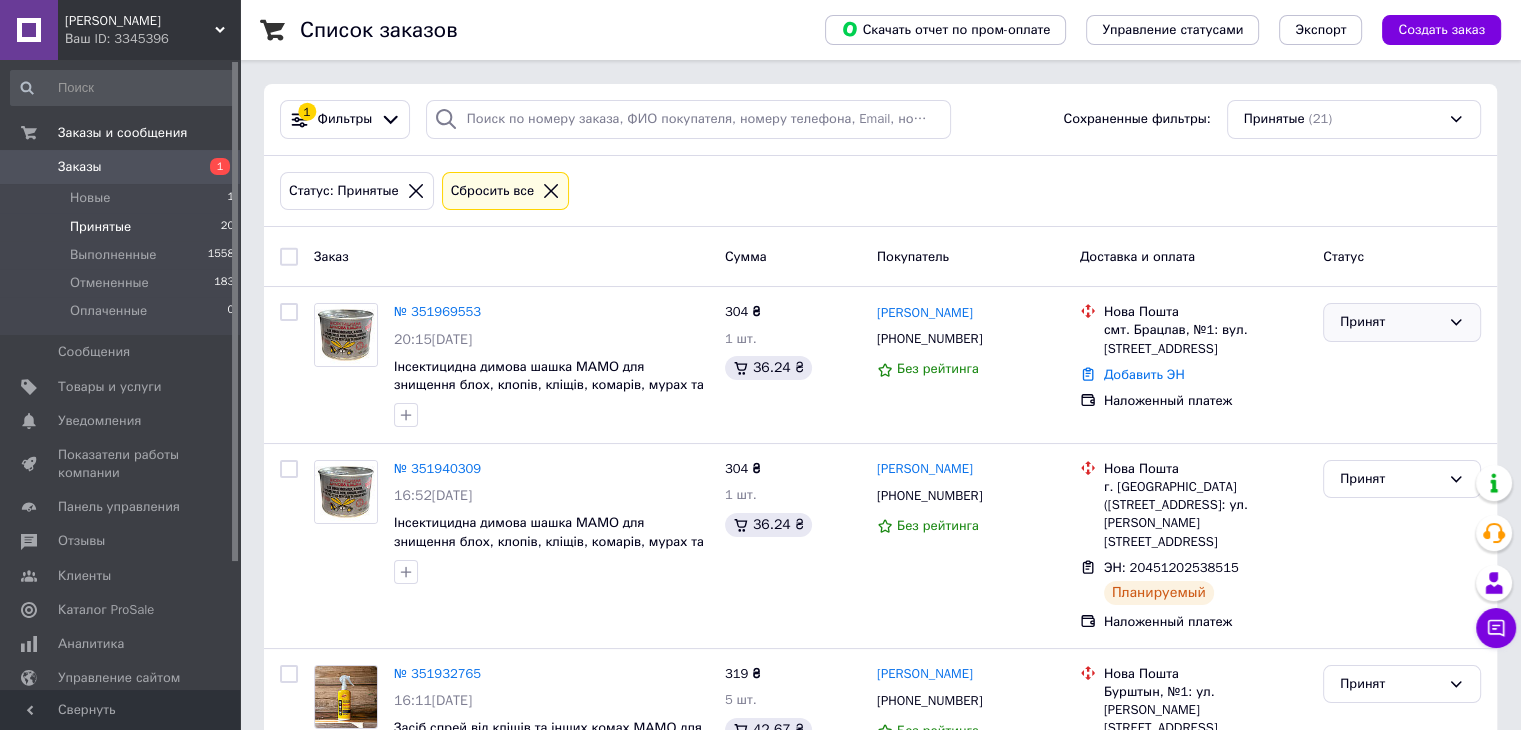 click on "Принят" at bounding box center [1390, 322] 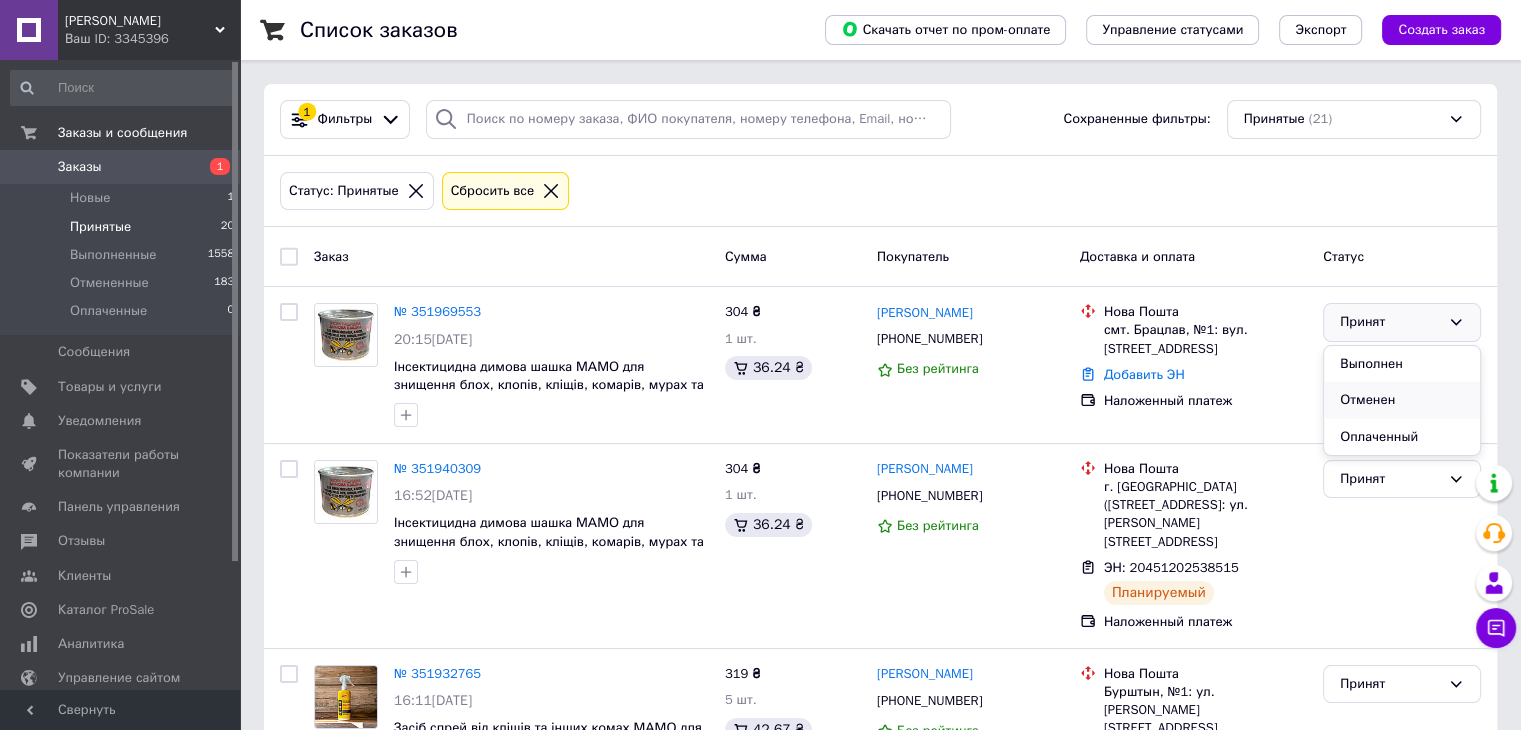 click on "Отменен" at bounding box center (1402, 400) 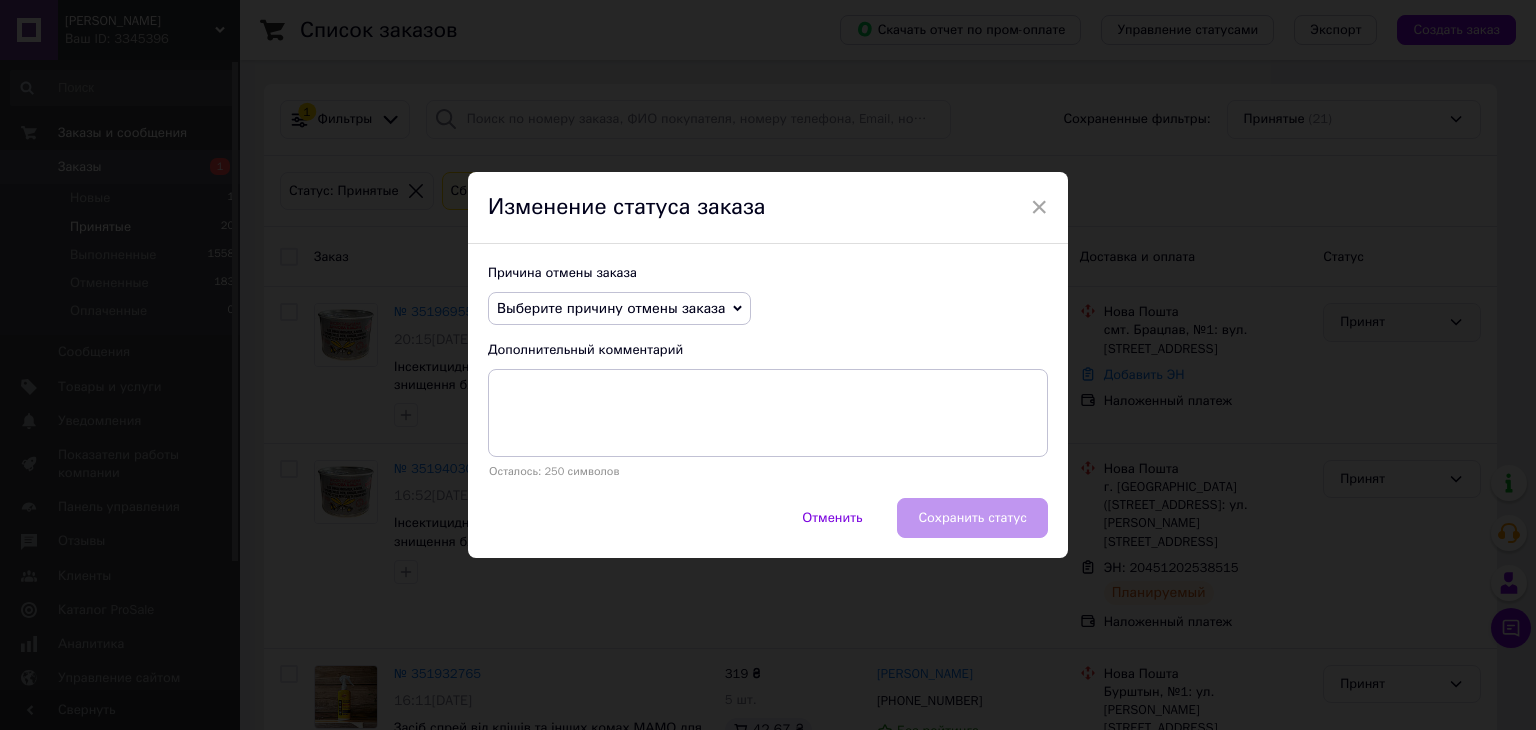 click on "Выберите причину отмены заказа" at bounding box center [611, 308] 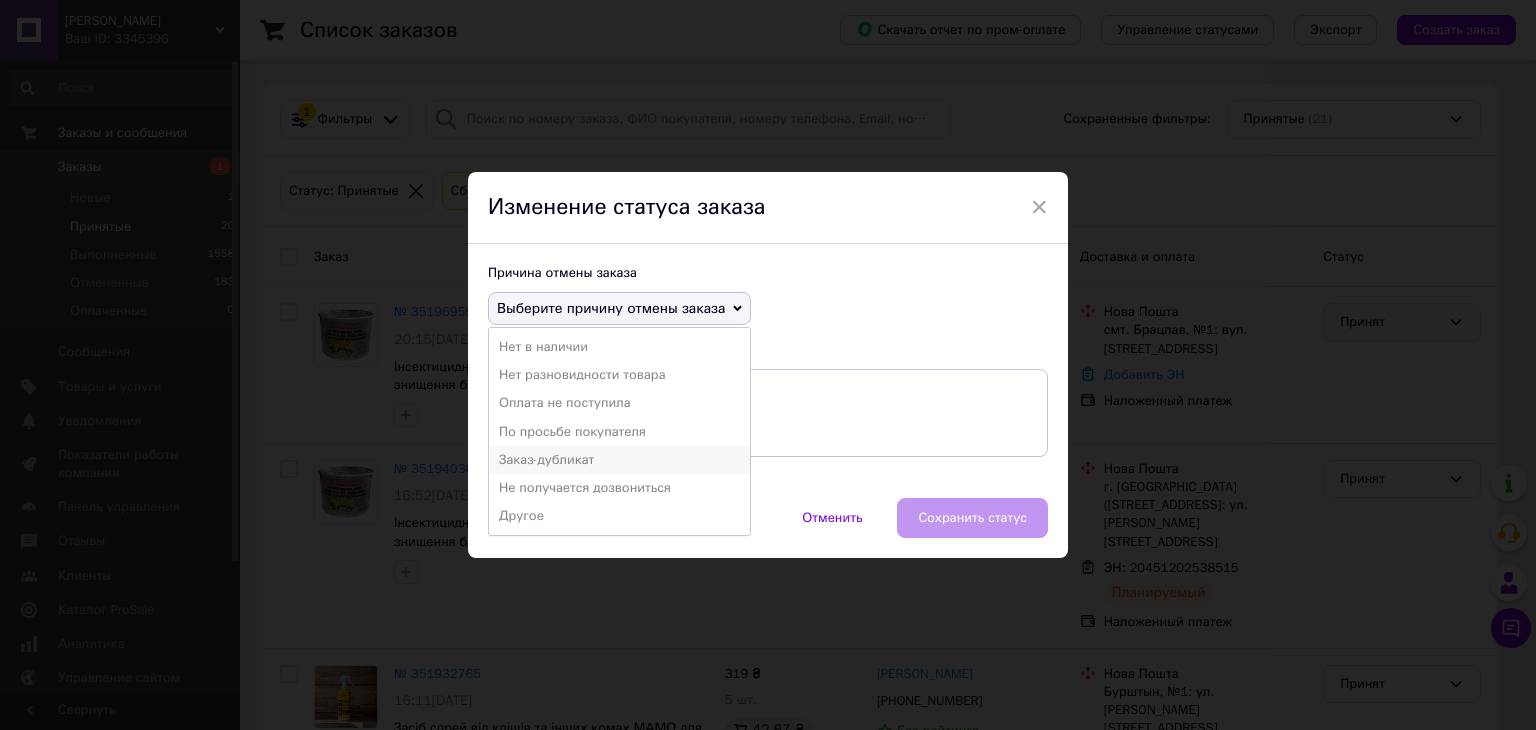click on "Заказ-дубликат" at bounding box center [619, 460] 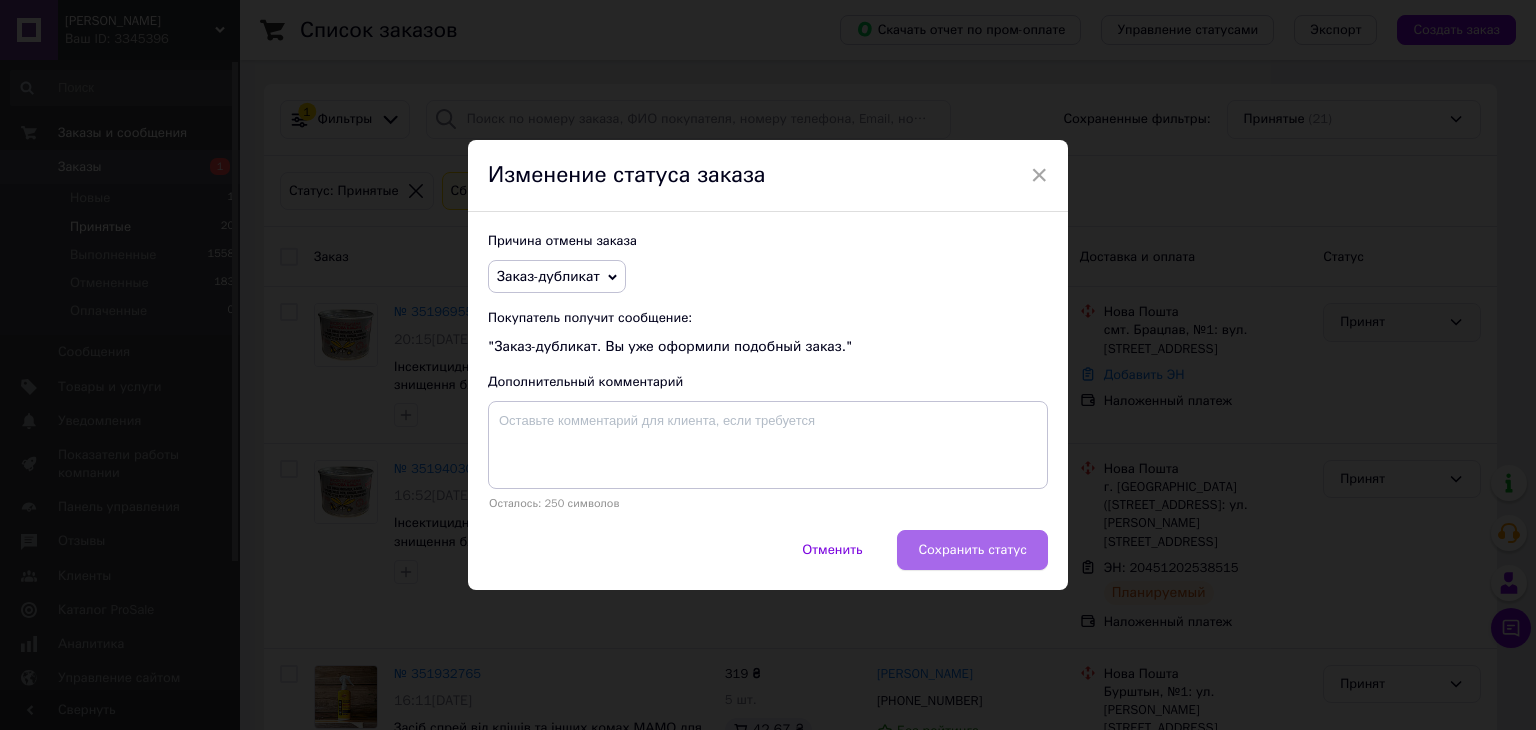 click on "Сохранить статус" at bounding box center [972, 550] 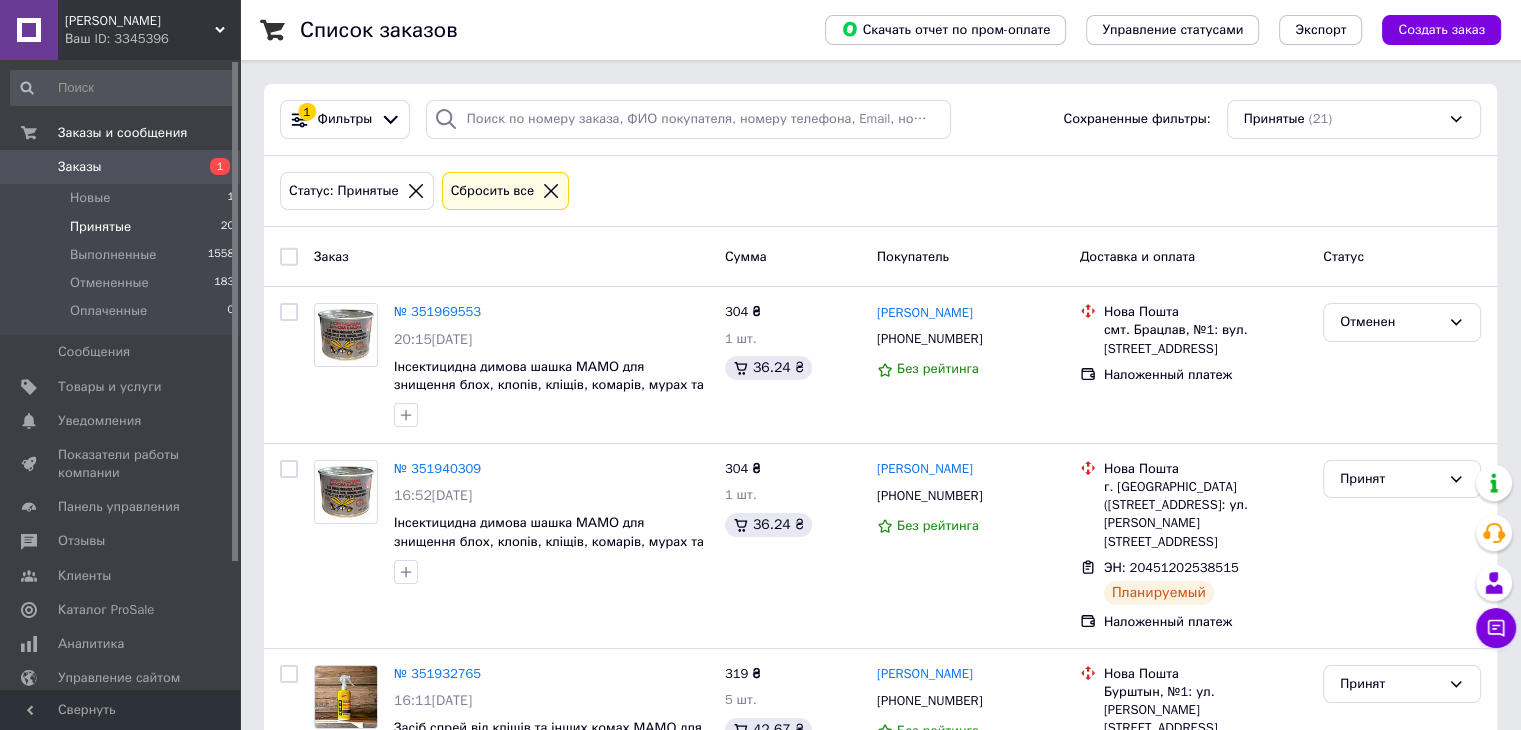 click on "Принятые" at bounding box center [100, 227] 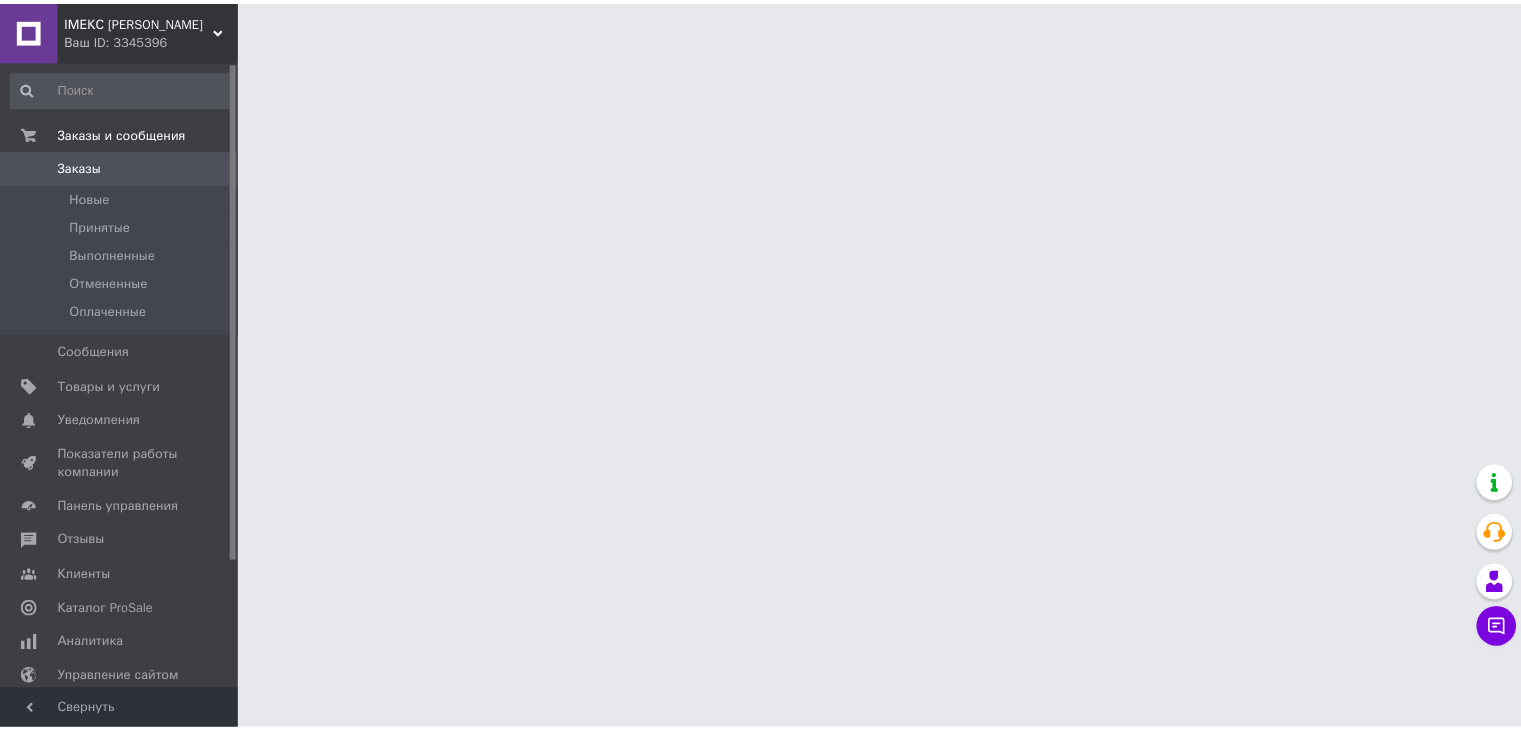 scroll, scrollTop: 0, scrollLeft: 0, axis: both 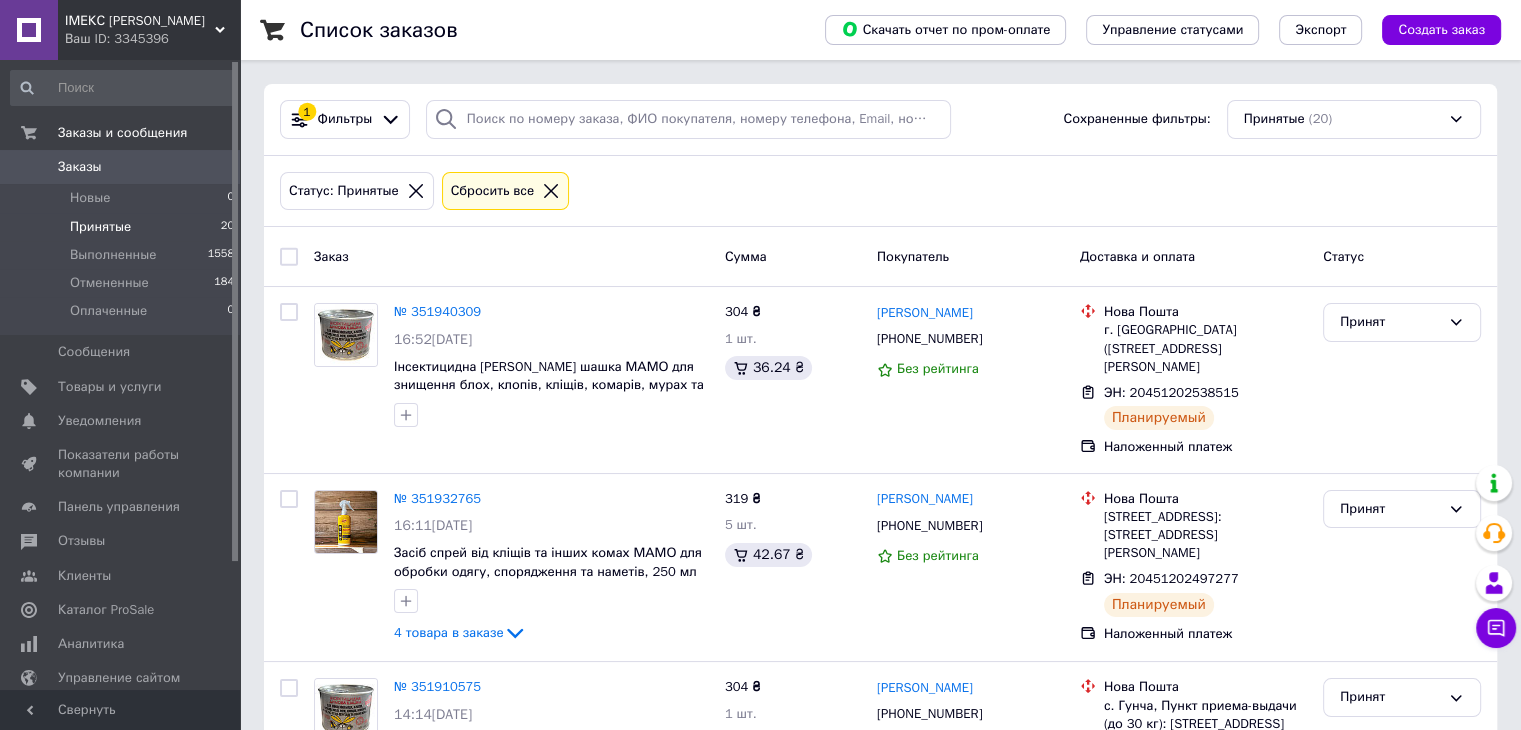 click on "Принятые" at bounding box center (100, 227) 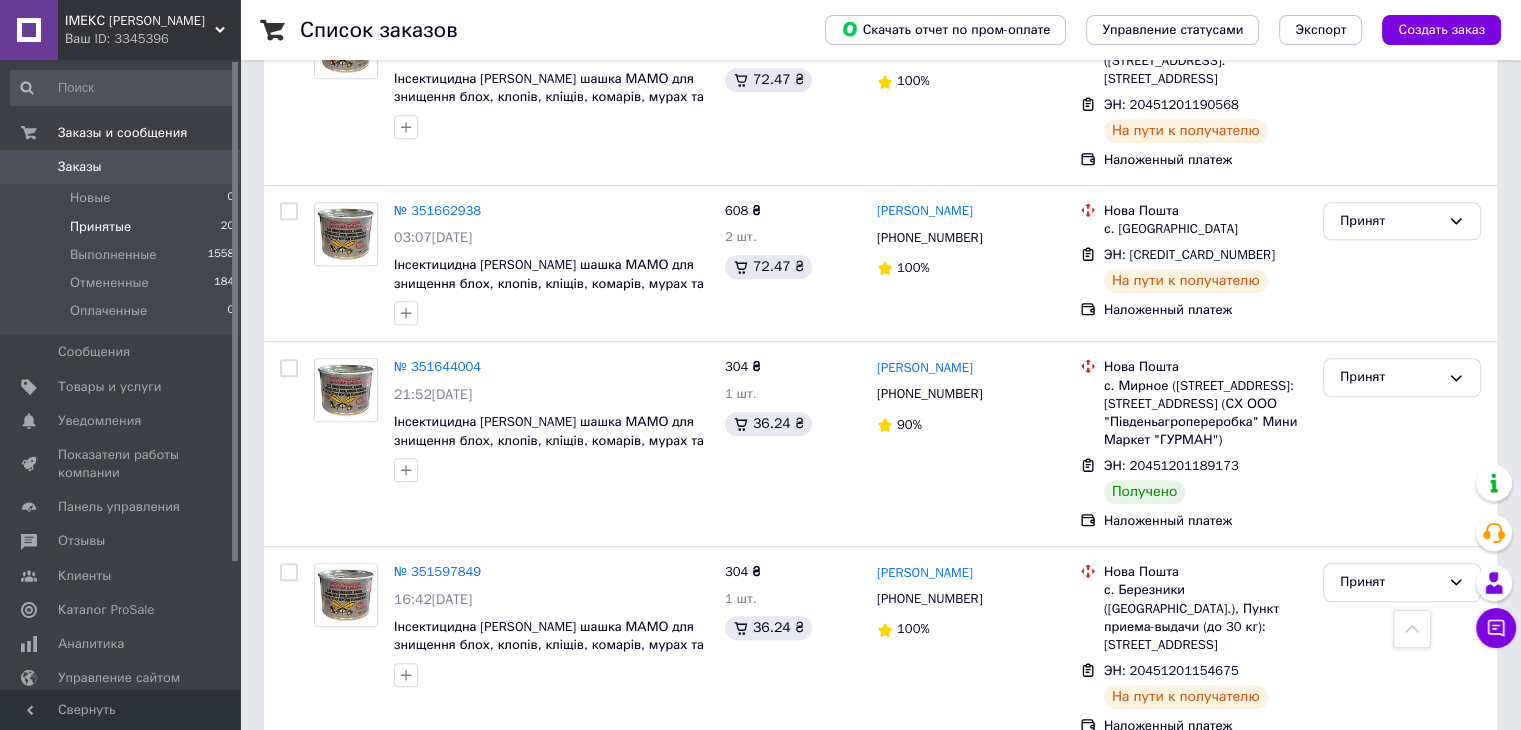 scroll, scrollTop: 1500, scrollLeft: 0, axis: vertical 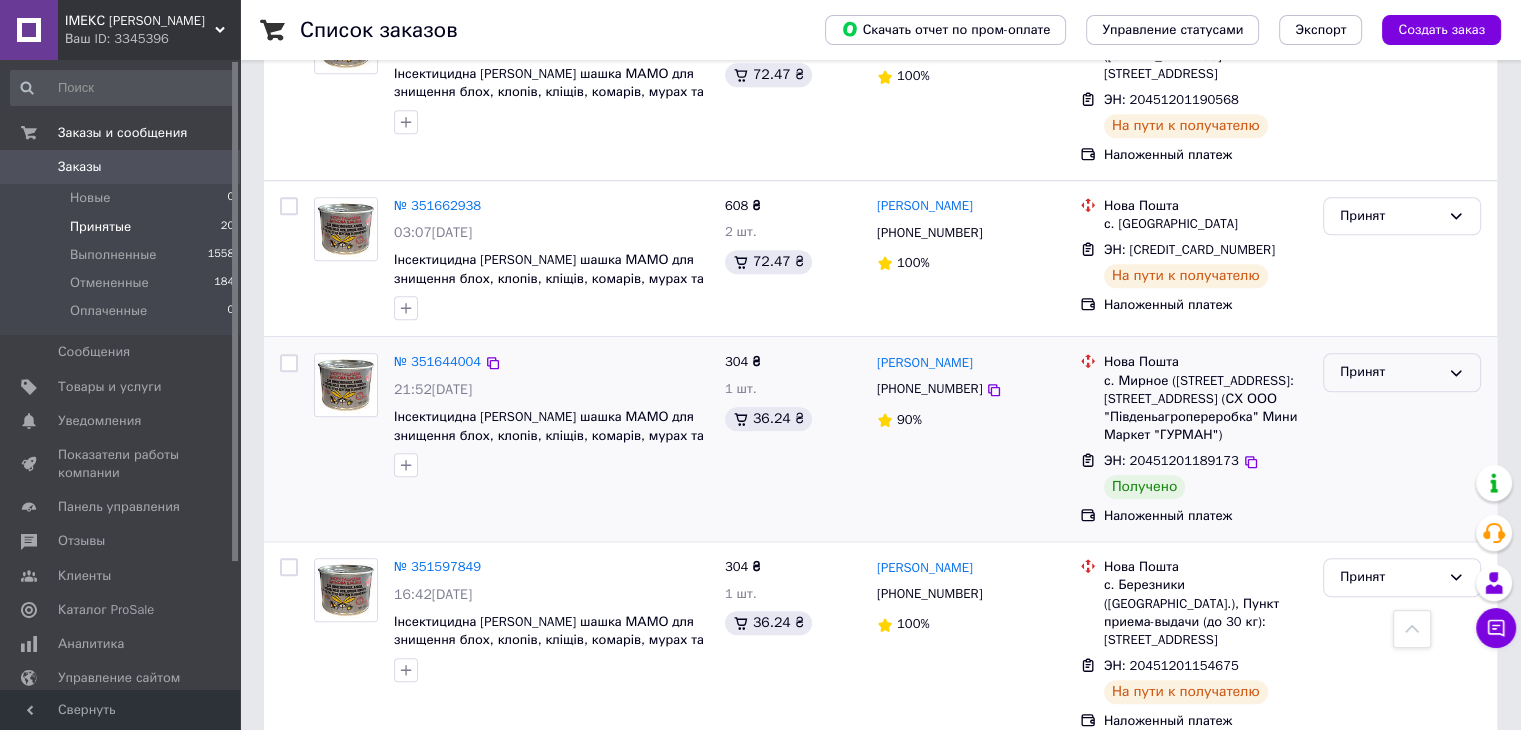 click on "Принят" at bounding box center (1390, 372) 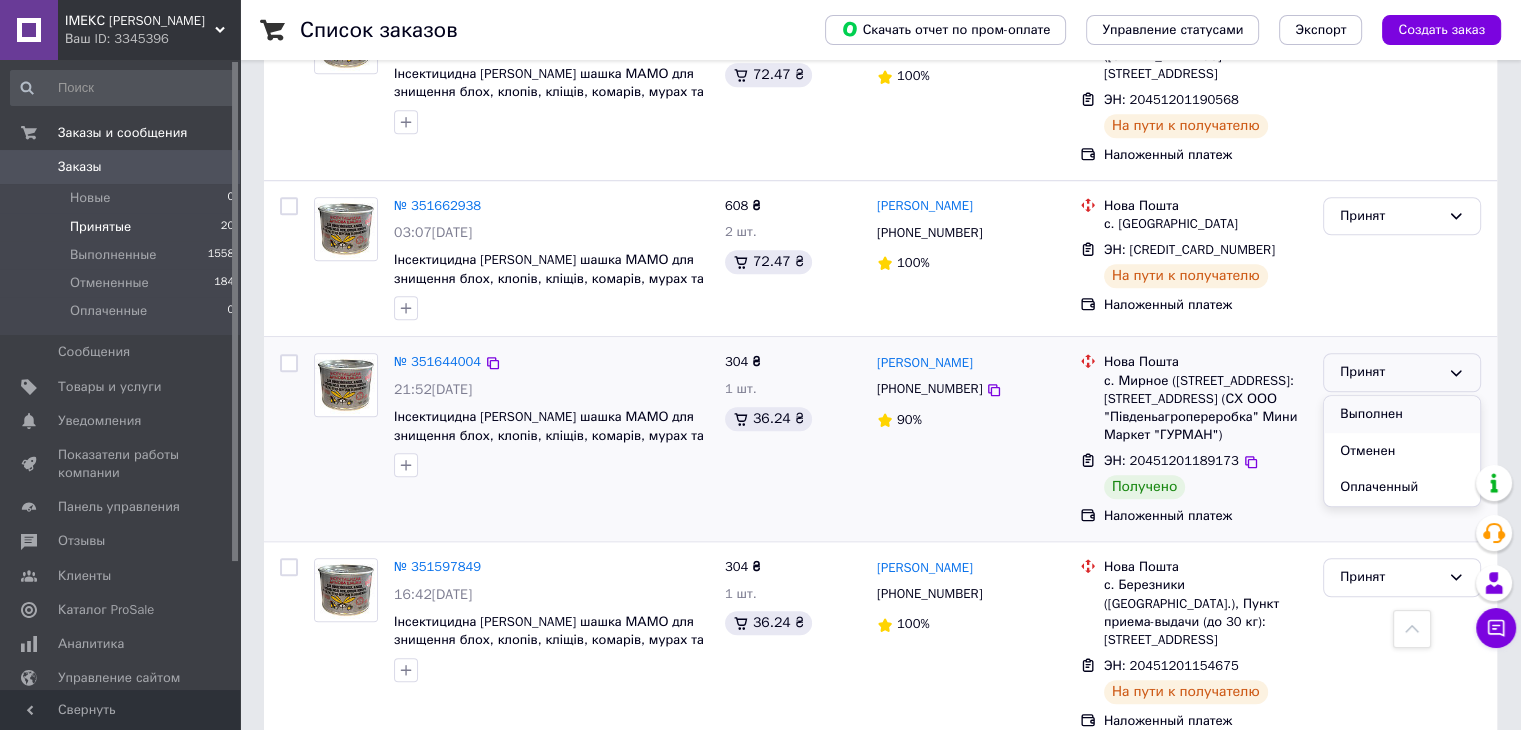 click on "Выполнен" at bounding box center (1402, 414) 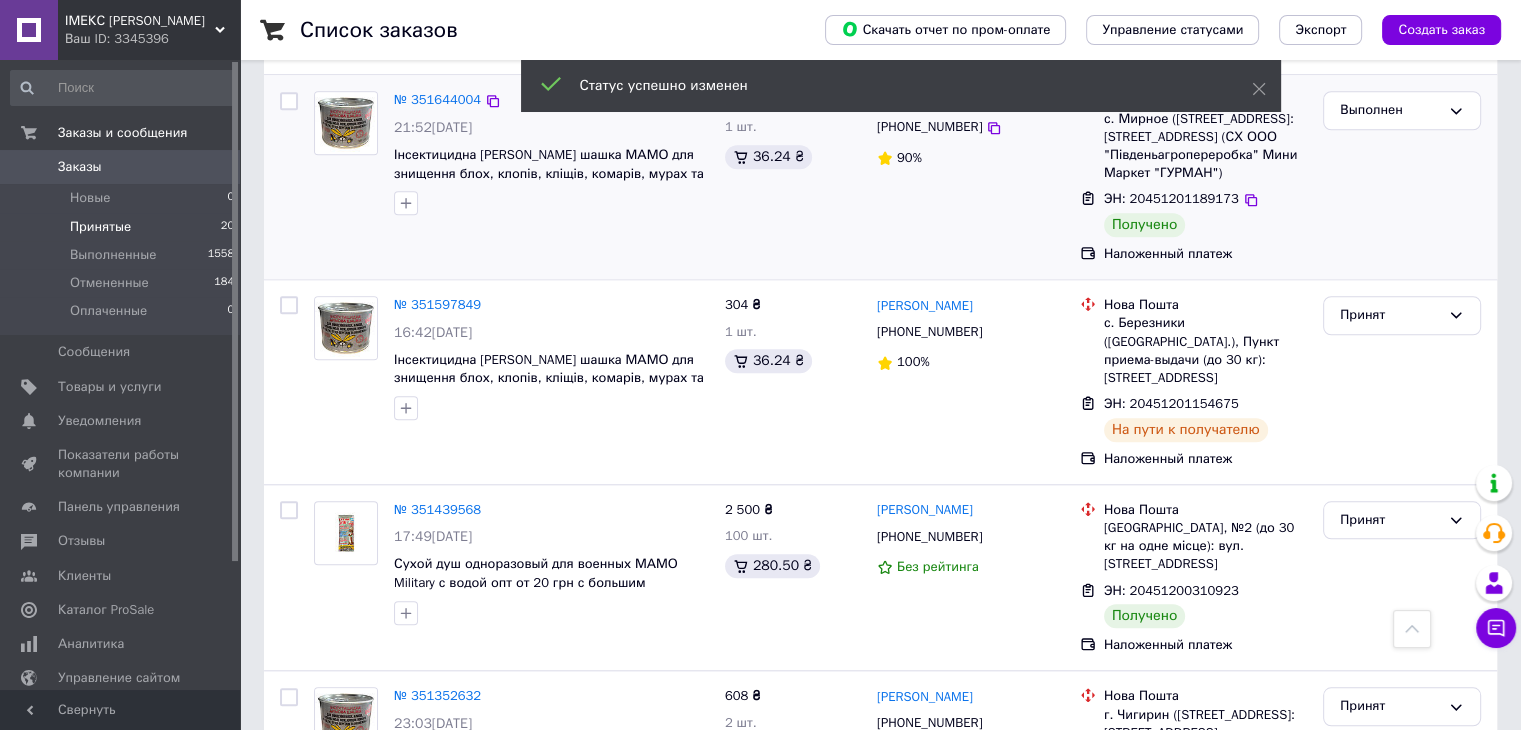 scroll, scrollTop: 1800, scrollLeft: 0, axis: vertical 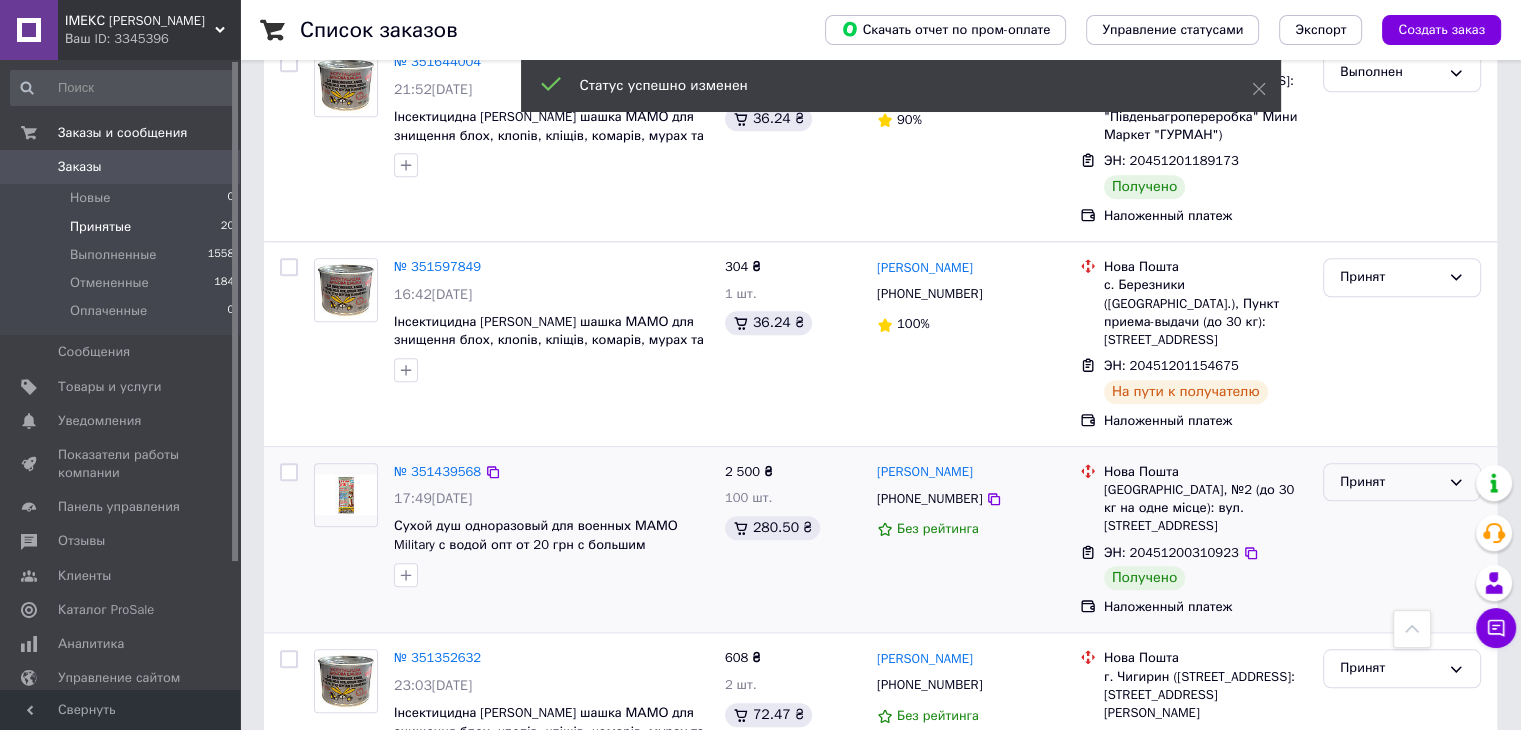 click on "Принят" at bounding box center [1390, 482] 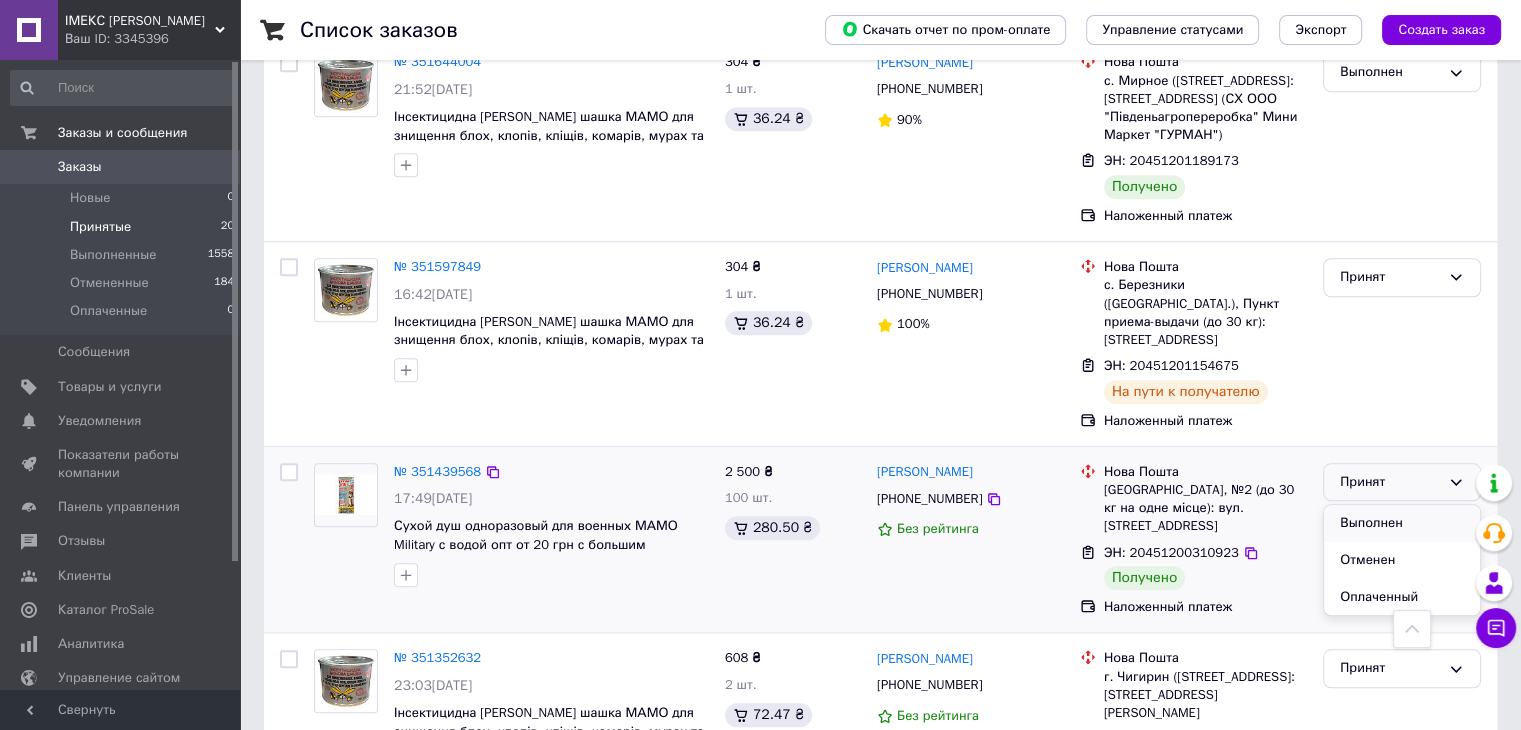 click on "Выполнен" at bounding box center (1402, 523) 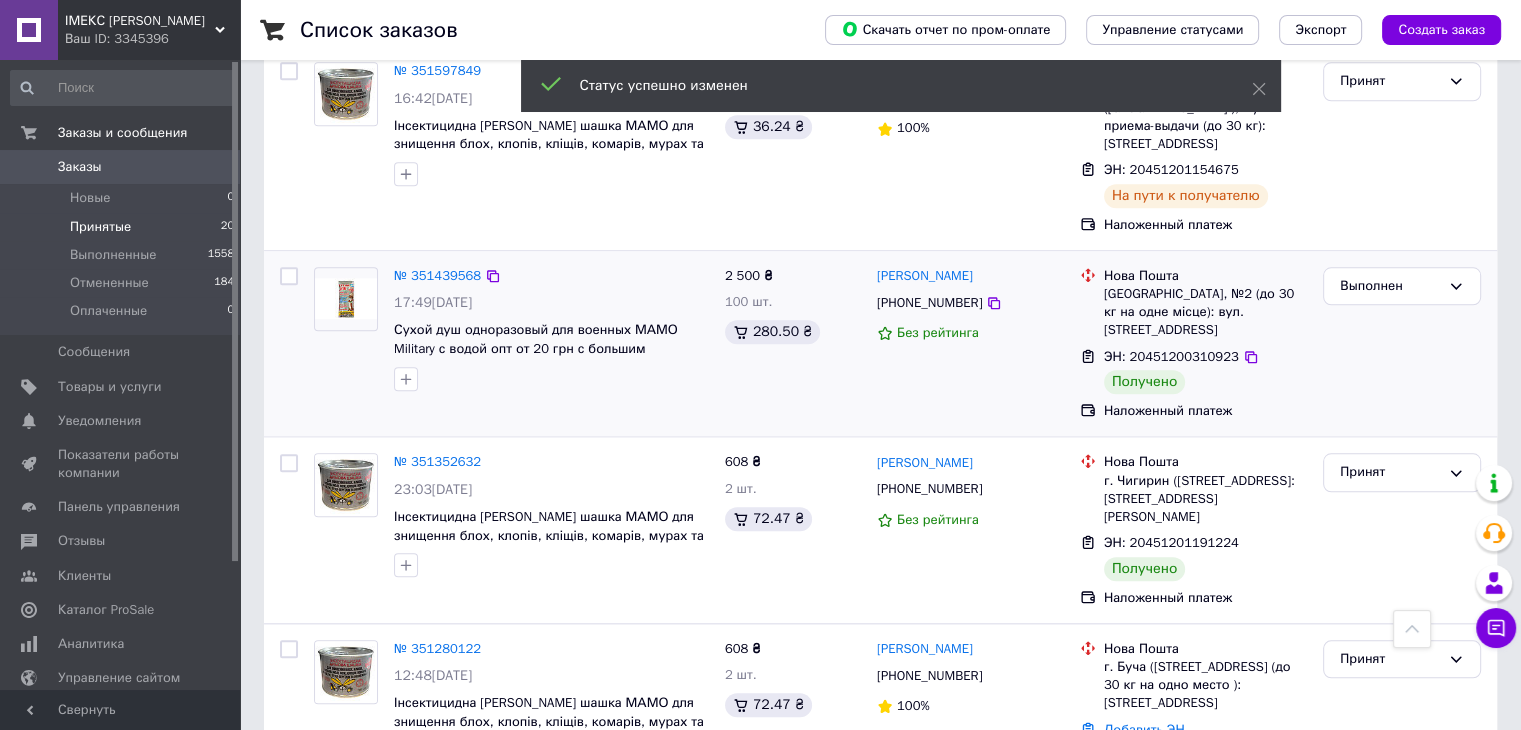 scroll, scrollTop: 2000, scrollLeft: 0, axis: vertical 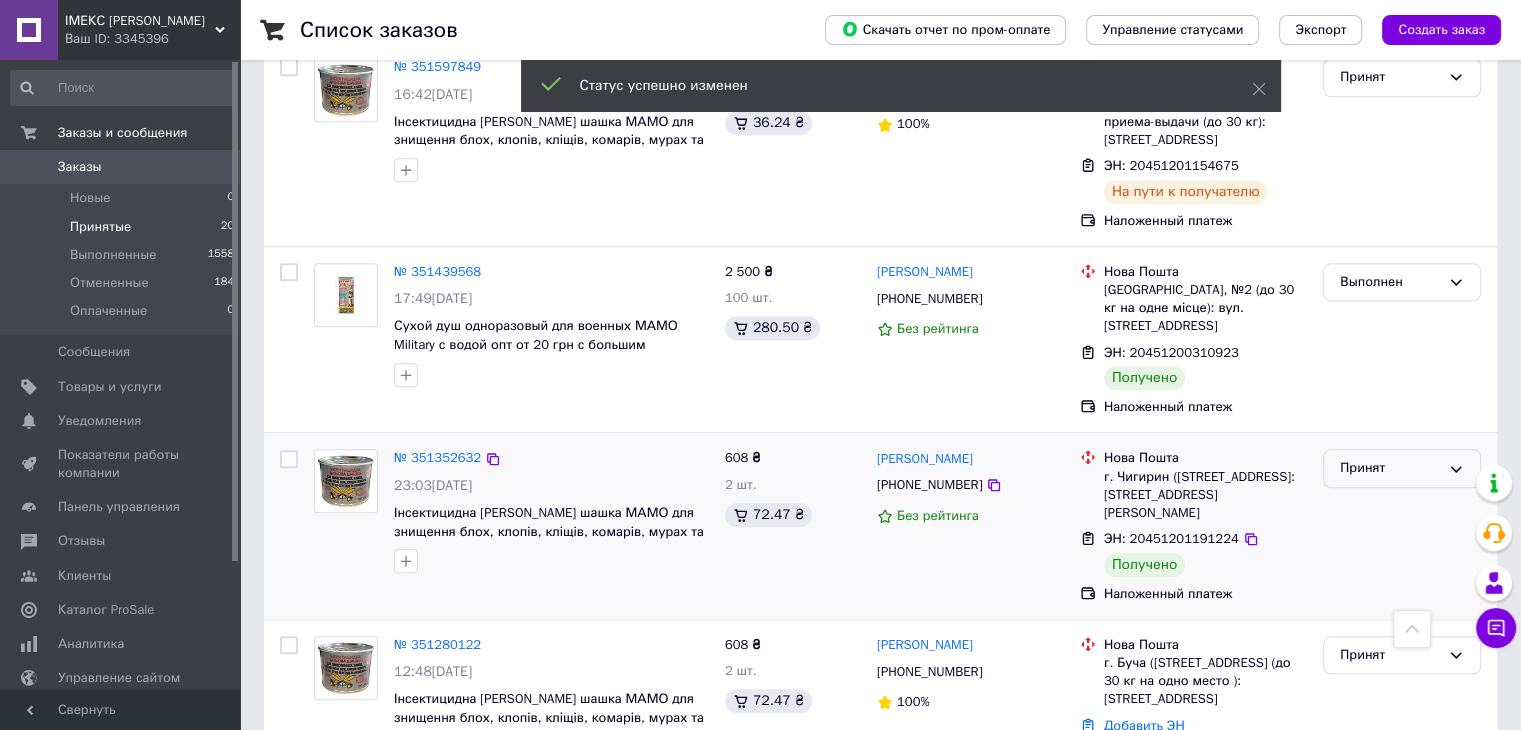 click on "Принят" at bounding box center [1390, 468] 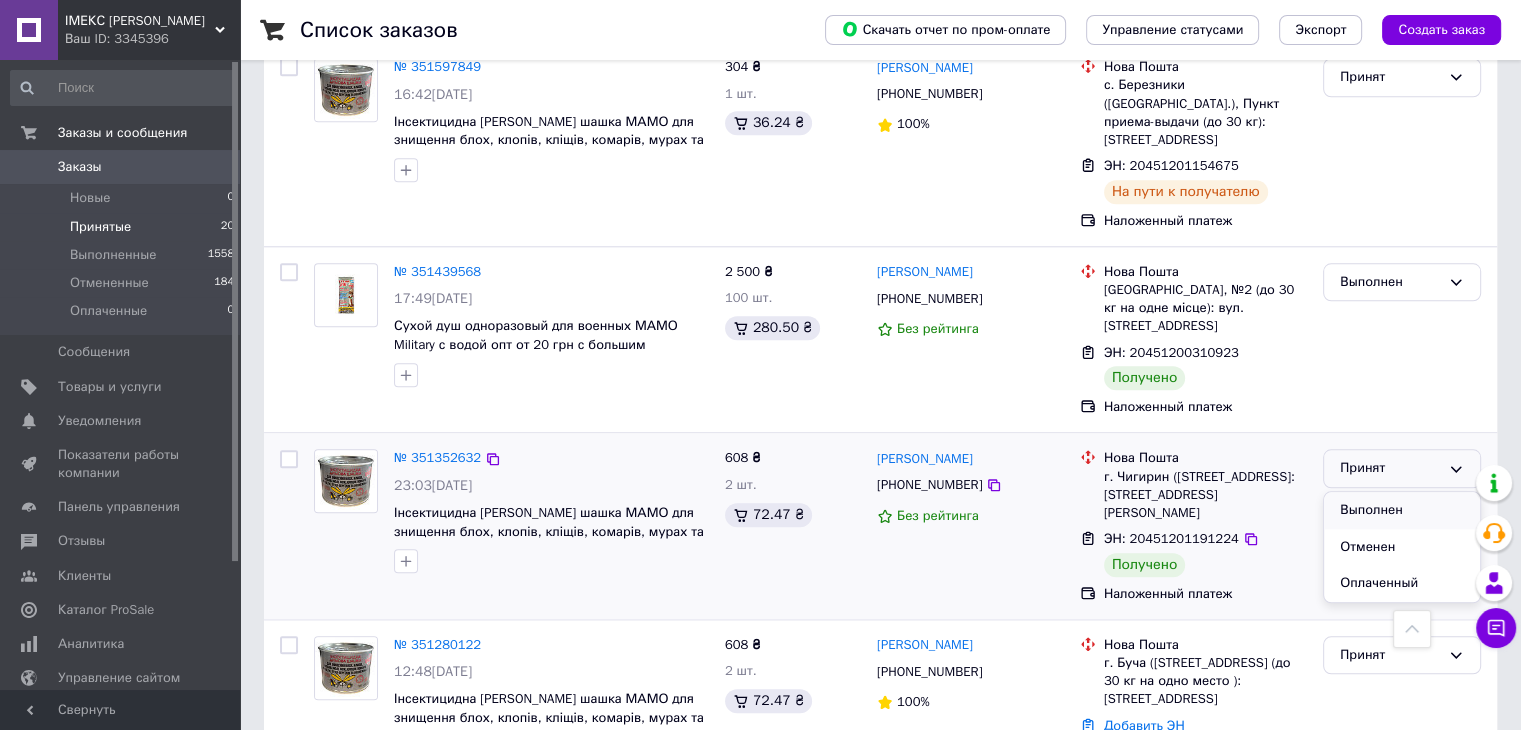click on "Выполнен" at bounding box center (1402, 510) 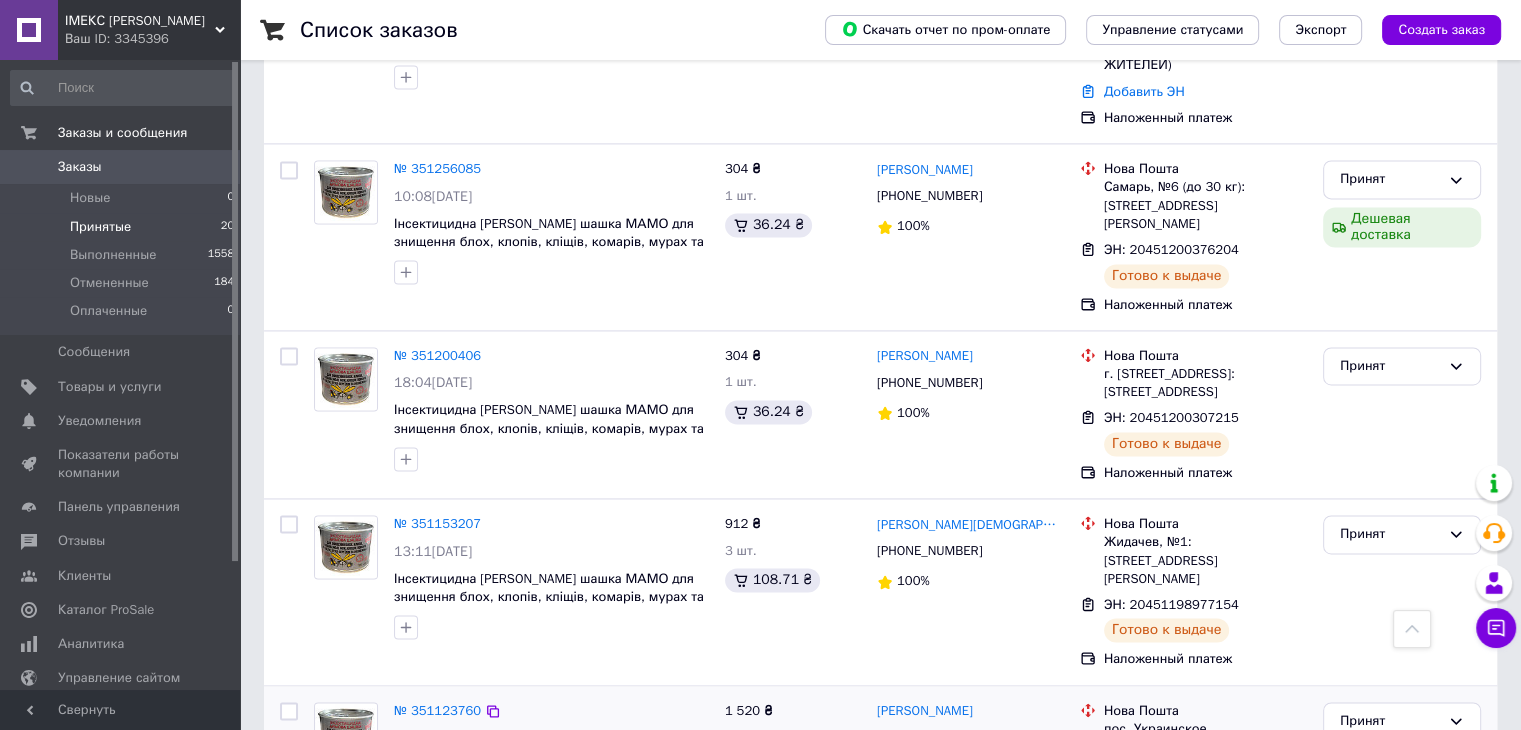 scroll, scrollTop: 2880, scrollLeft: 0, axis: vertical 